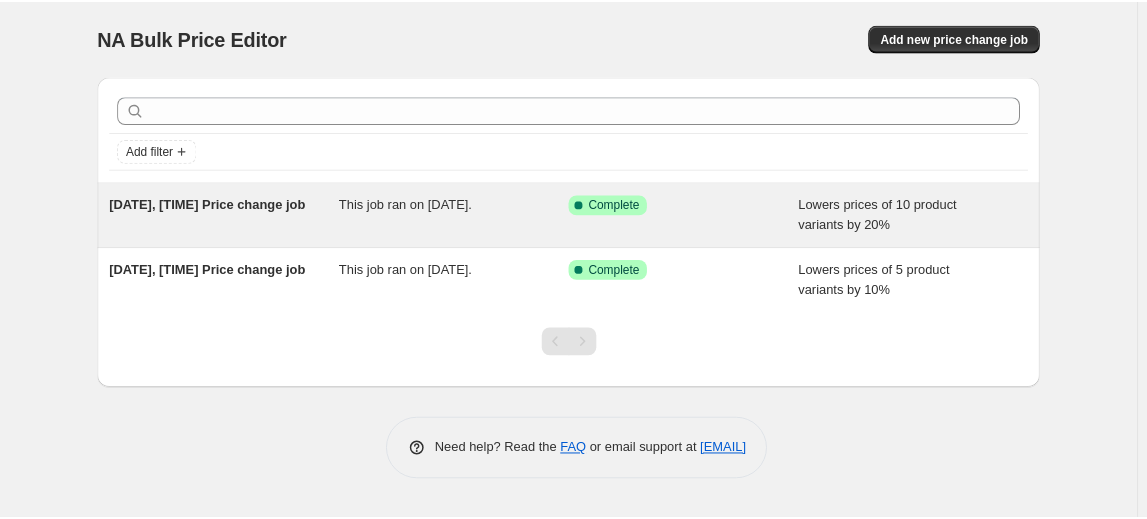 scroll, scrollTop: 0, scrollLeft: 0, axis: both 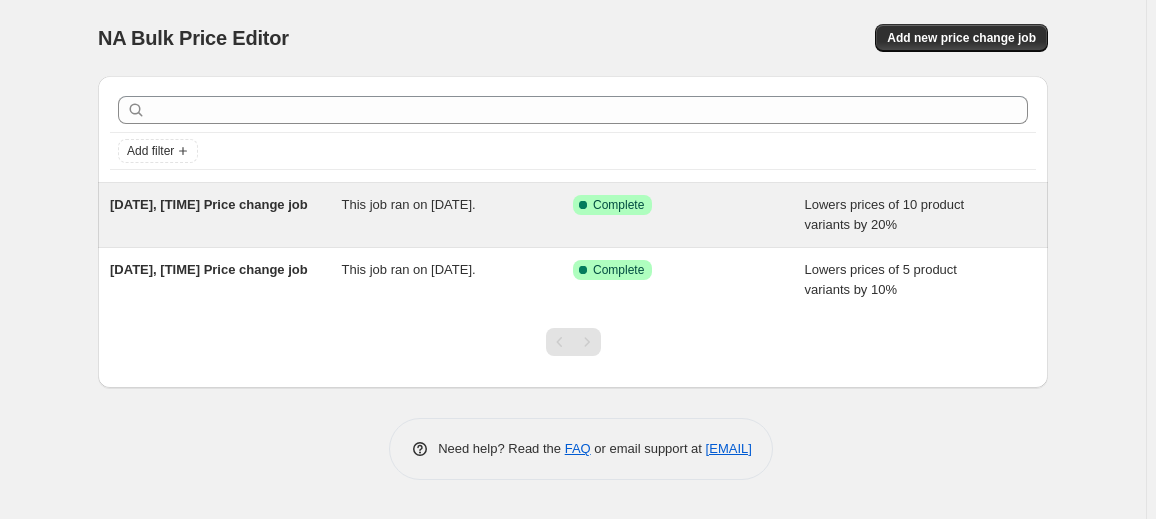 click on "[DATE], [TIME] Price change job" at bounding box center [226, 215] 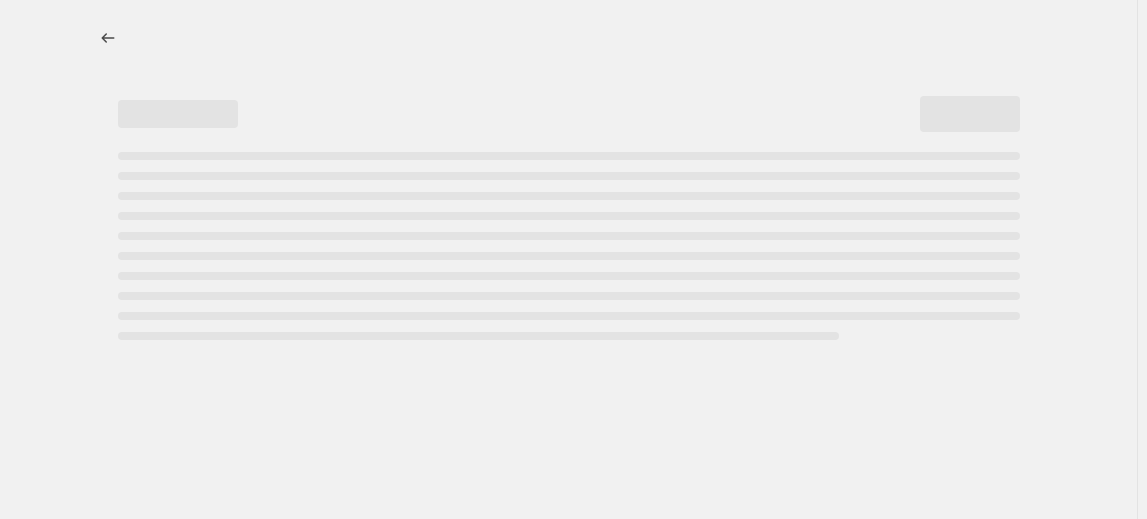 select on "percentage" 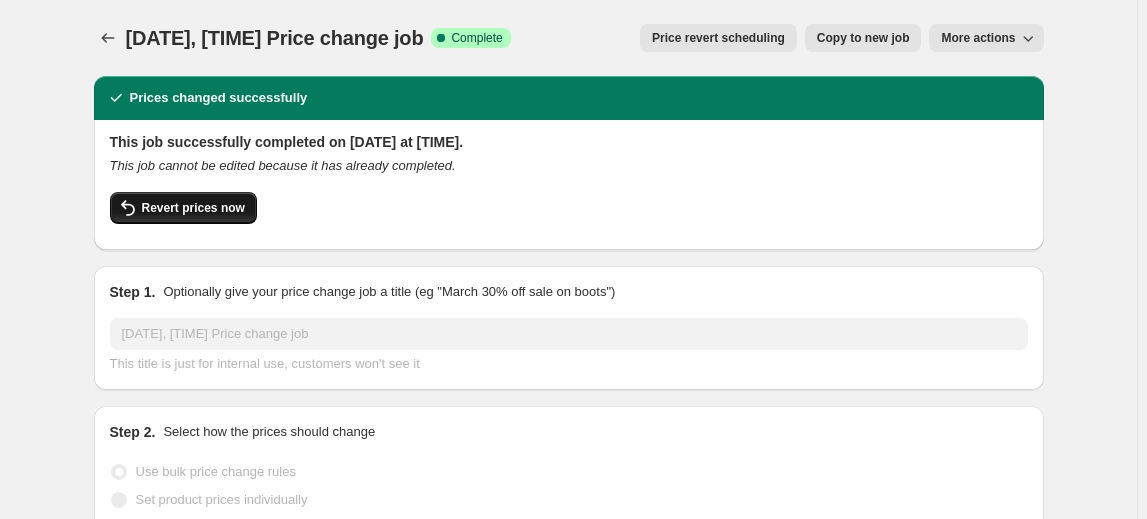 click on "Revert prices now" at bounding box center [193, 208] 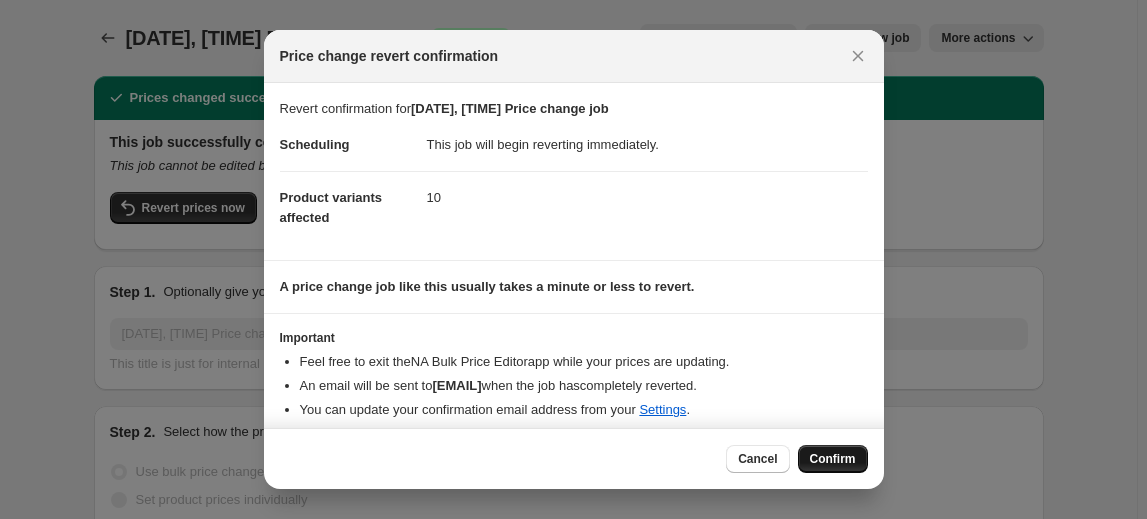 click on "Confirm" at bounding box center [833, 459] 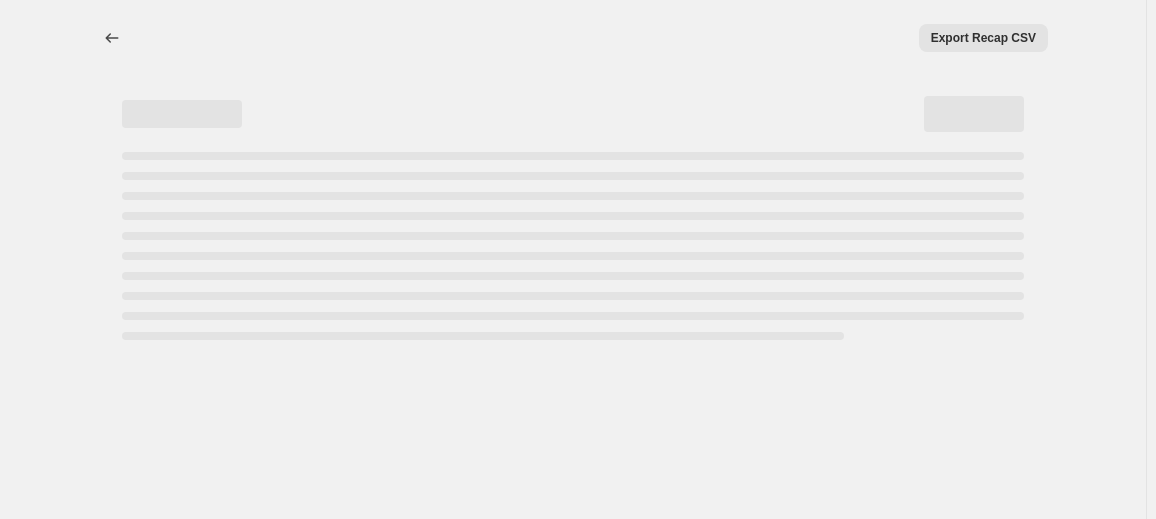 select on "percentage" 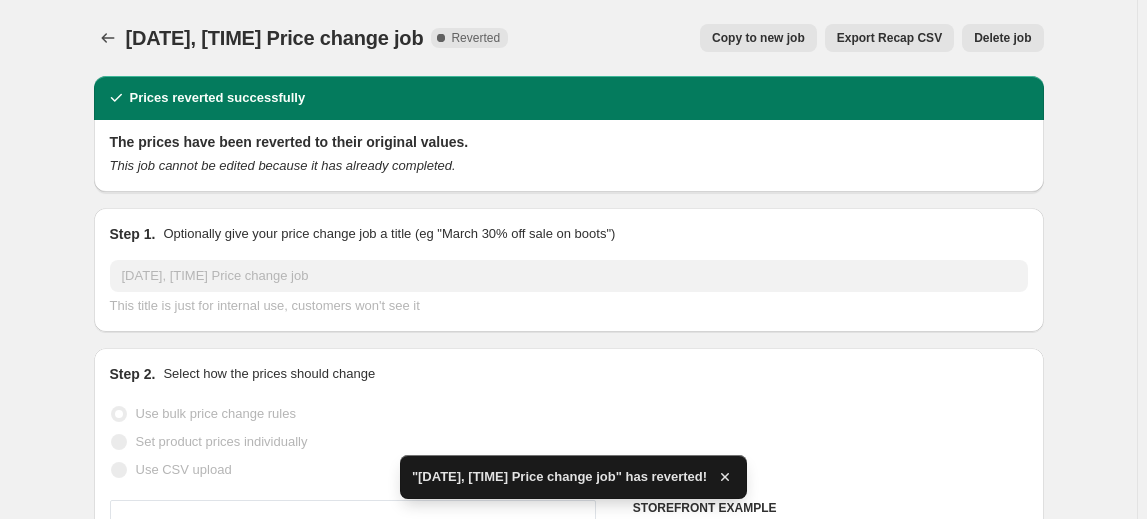 click on "Delete job" at bounding box center [1002, 38] 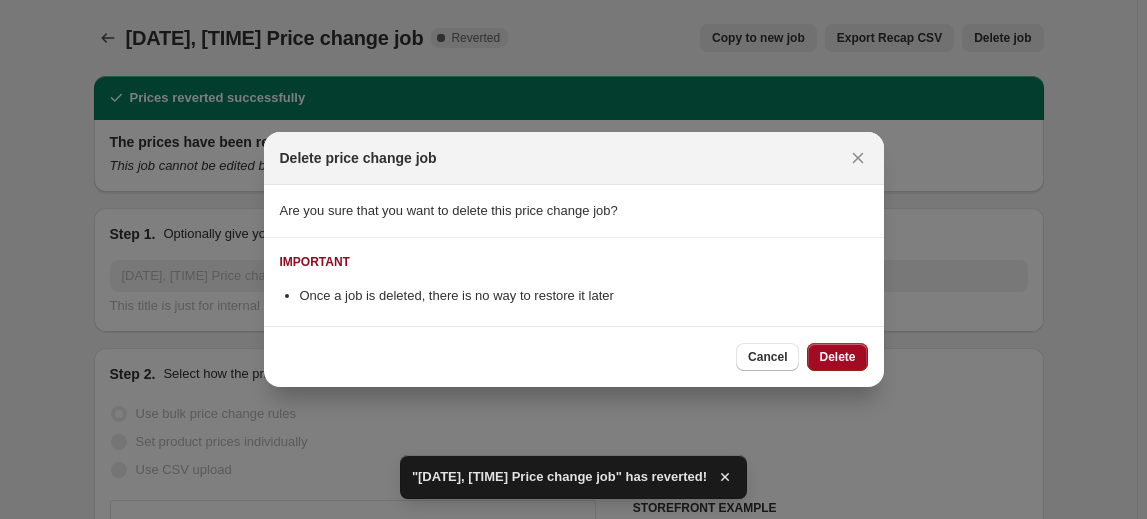 click on "Delete" at bounding box center [837, 357] 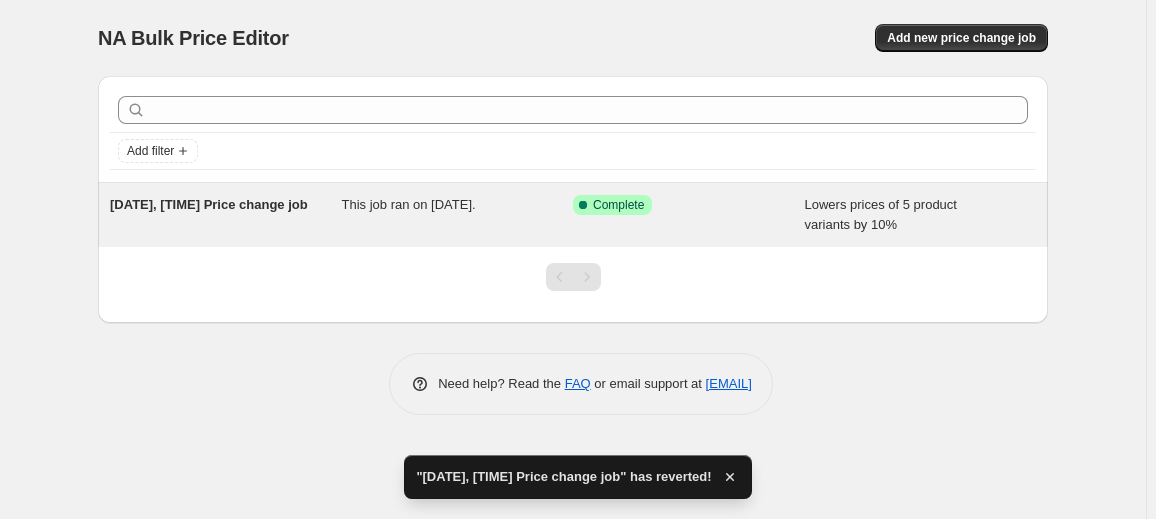 click on "Success Complete Complete" at bounding box center [689, 215] 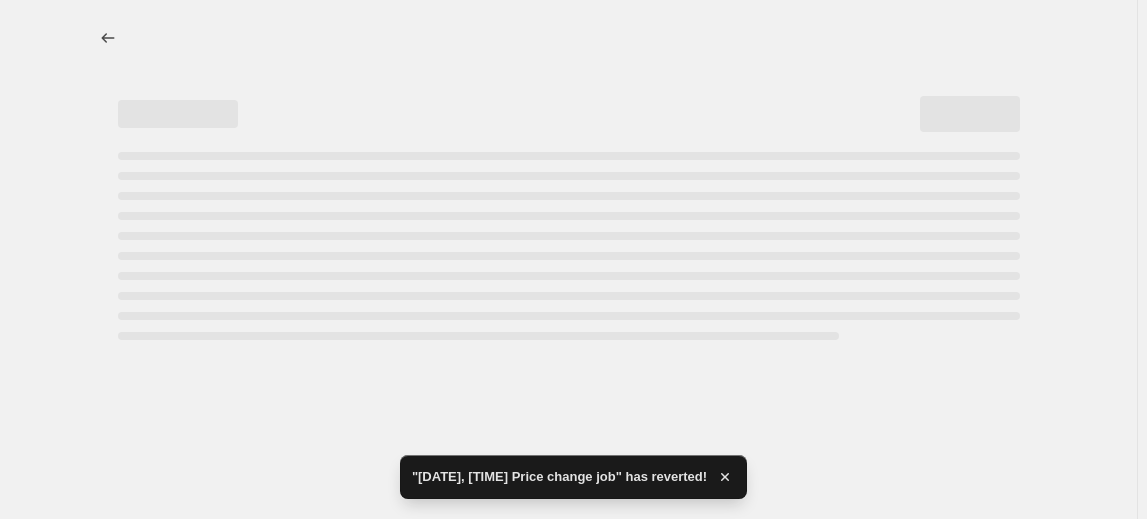 select on "percentage" 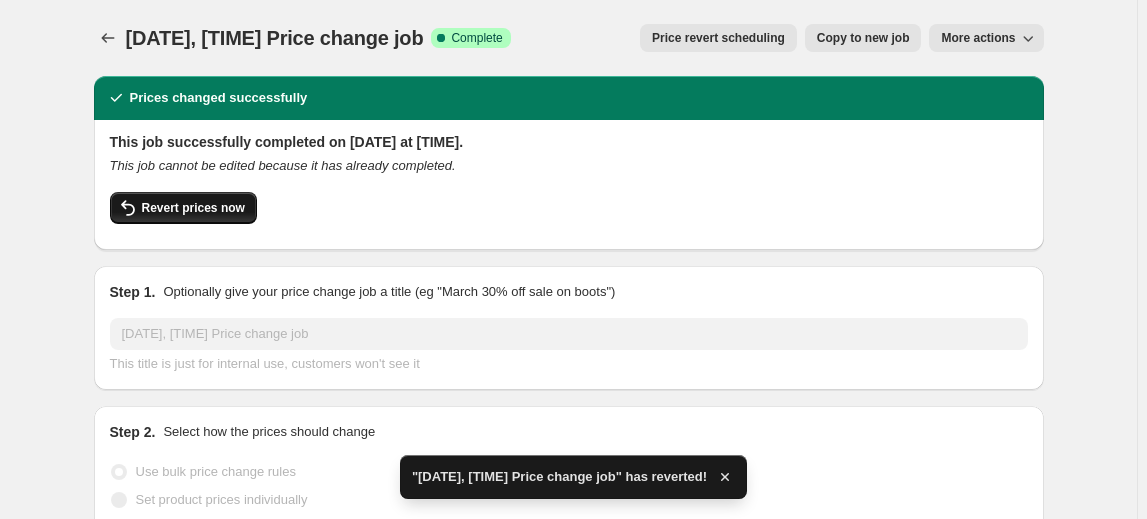 click on "Revert prices now" at bounding box center [193, 208] 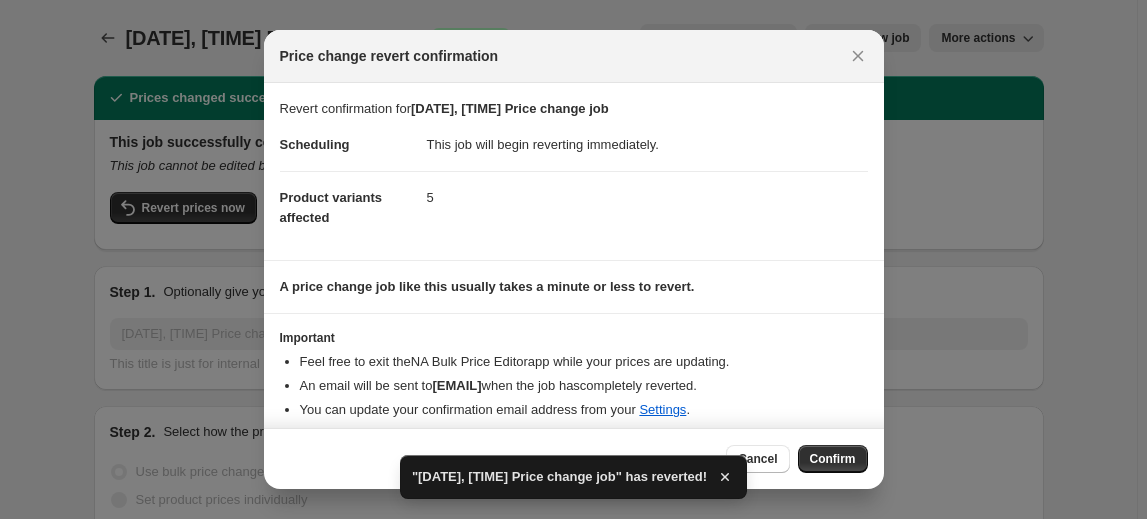 drag, startPoint x: 866, startPoint y: 453, endPoint x: 855, endPoint y: 453, distance: 11 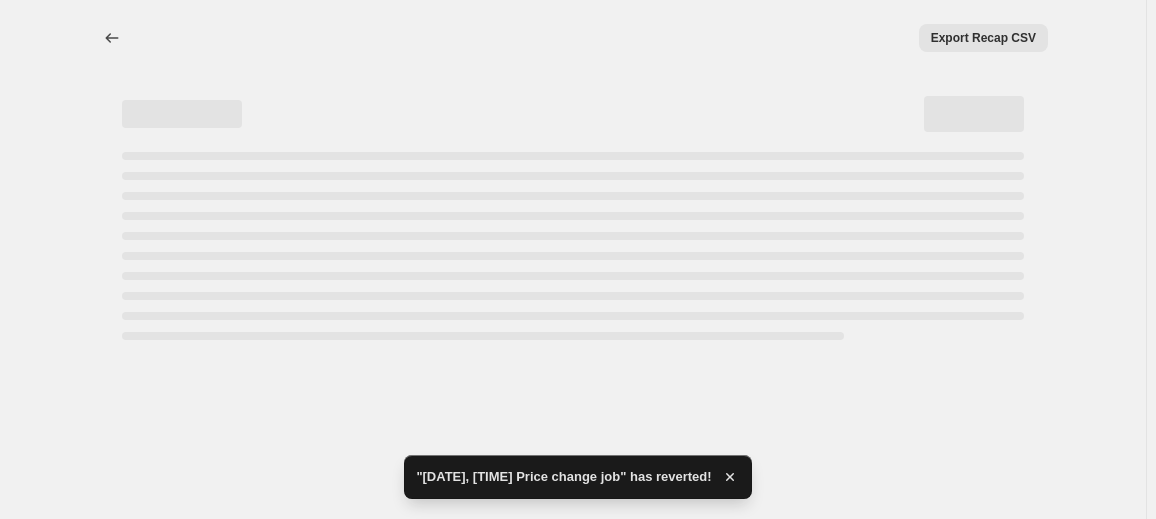 select on "percentage" 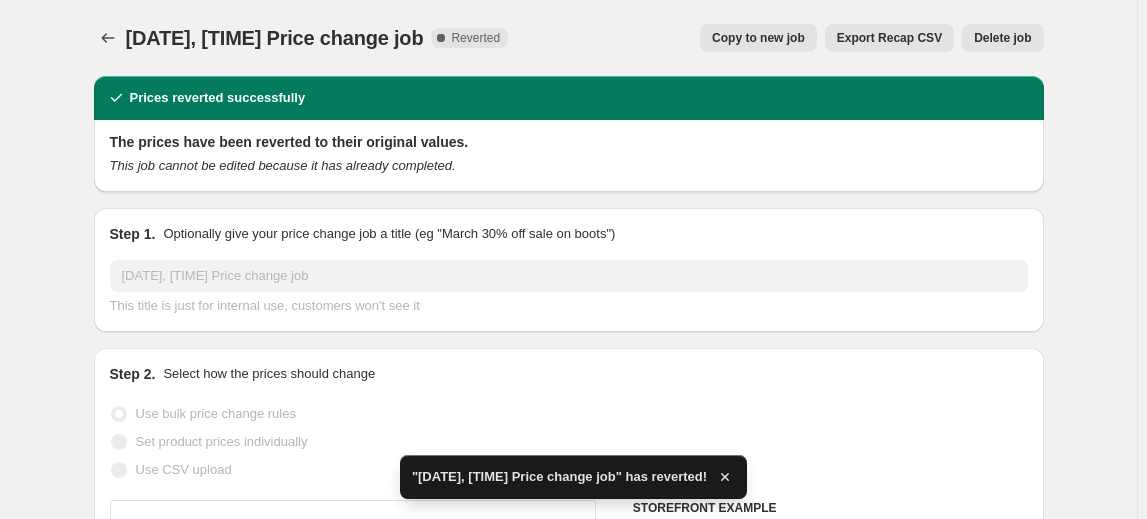 click on "Delete job" at bounding box center (1002, 38) 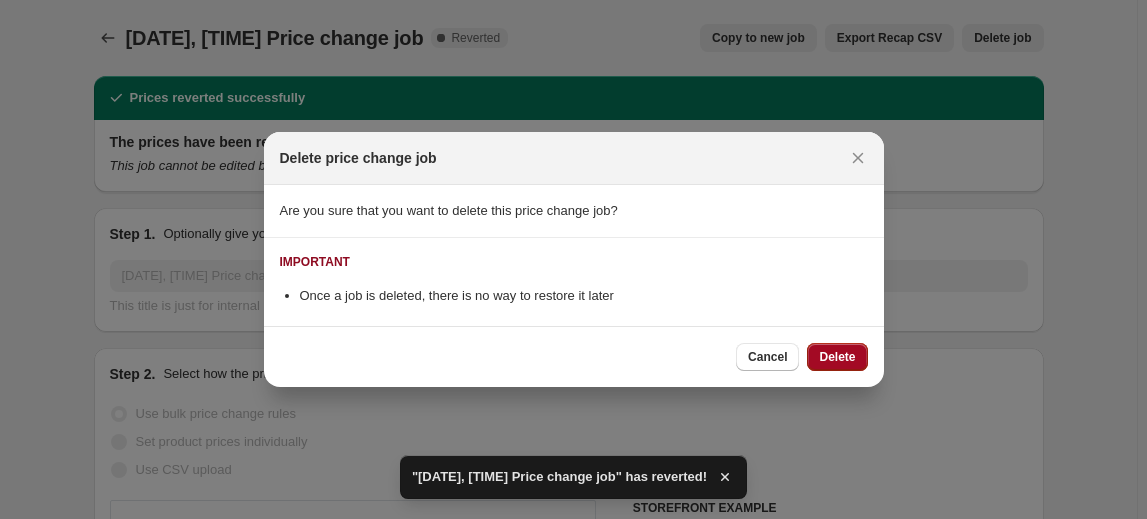 click on "Delete" at bounding box center [837, 357] 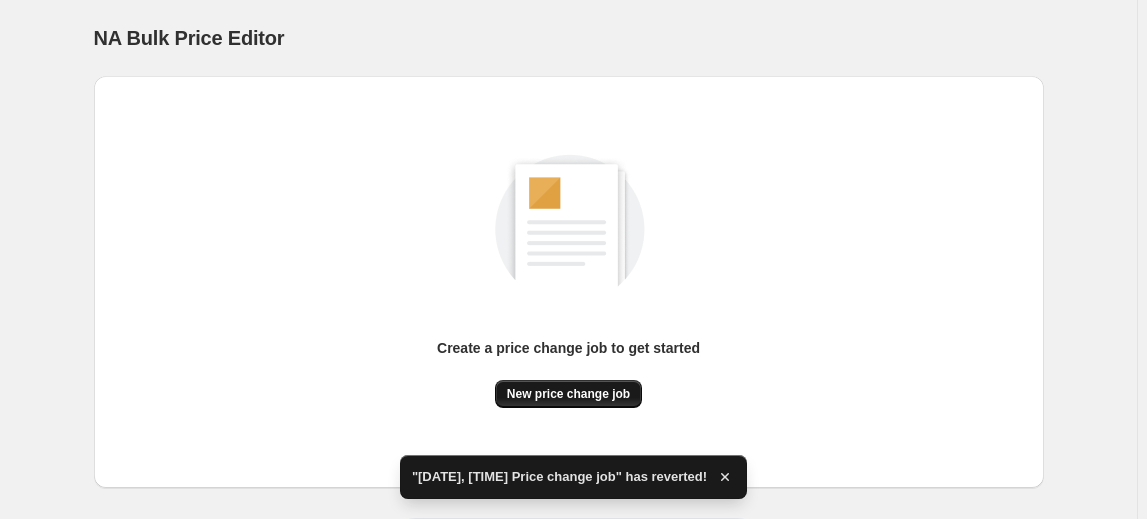 click on "New price change job" at bounding box center (568, 394) 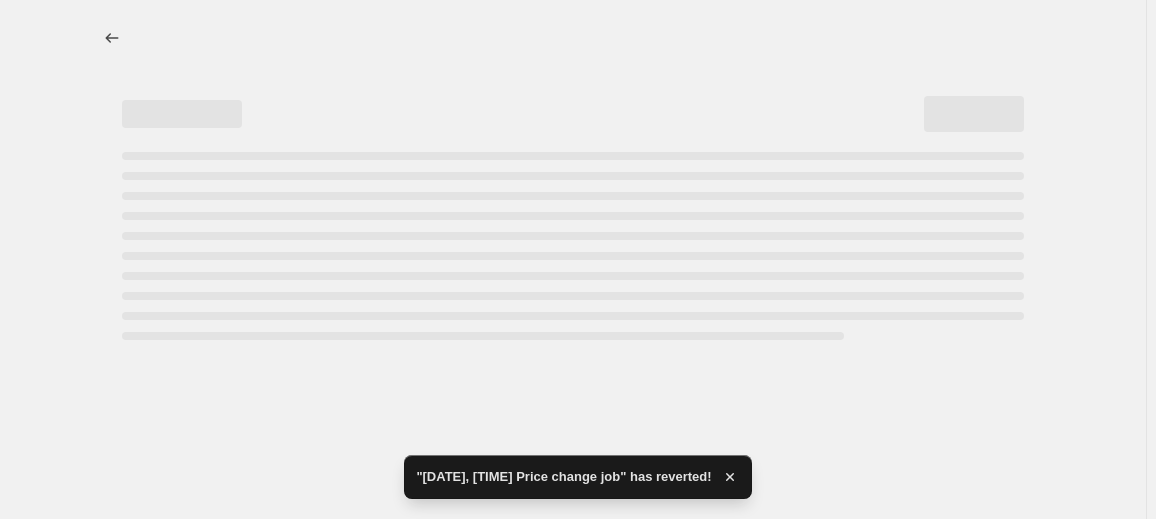 select on "percentage" 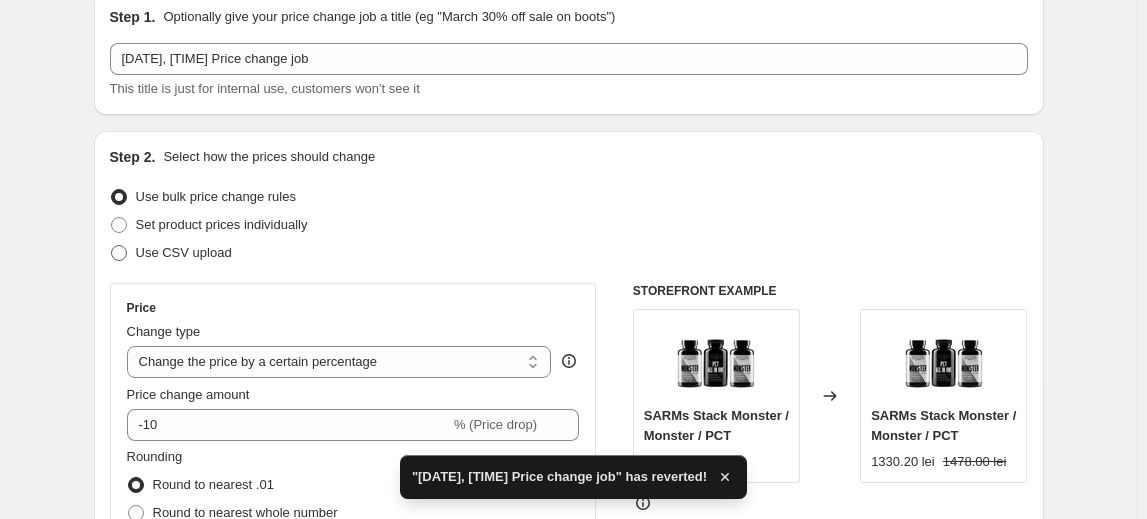 scroll, scrollTop: 363, scrollLeft: 0, axis: vertical 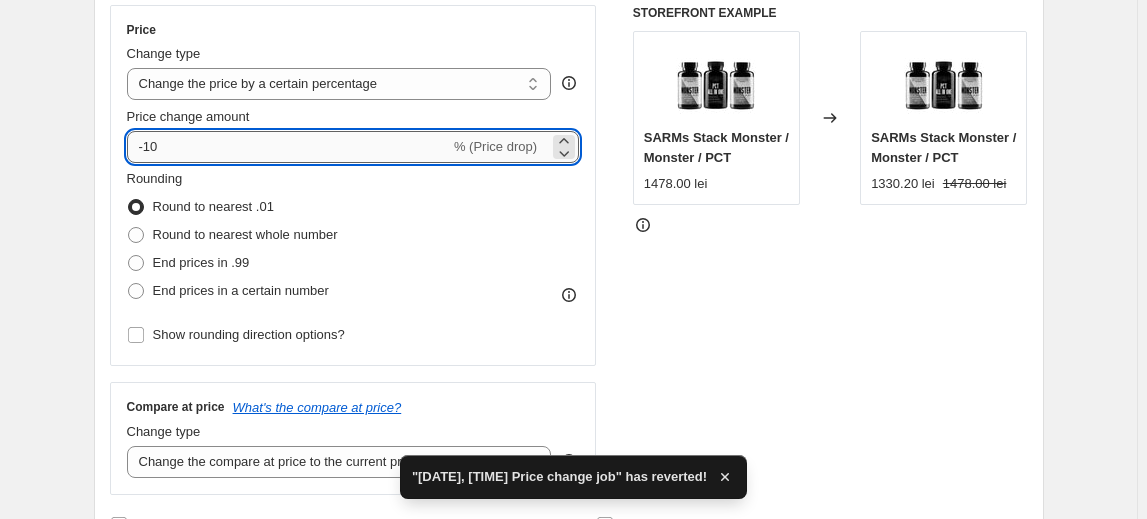 click on "-10" at bounding box center (288, 147) 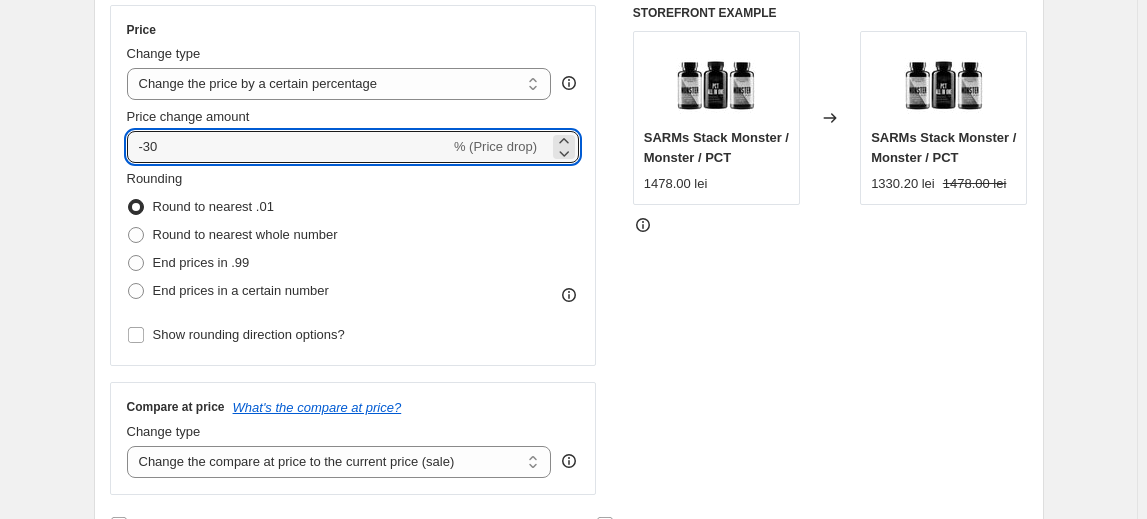 type on "-30" 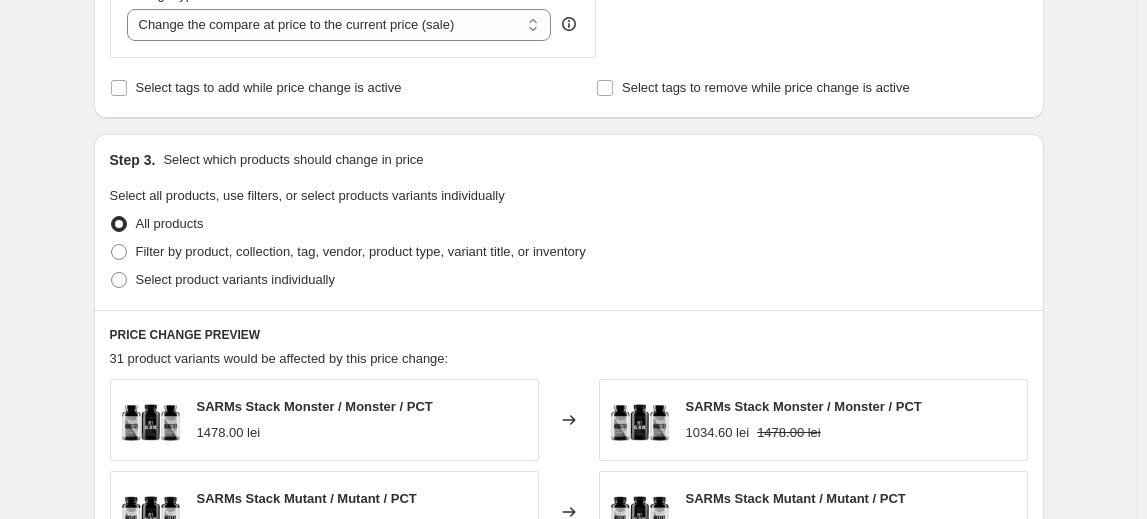scroll, scrollTop: 818, scrollLeft: 0, axis: vertical 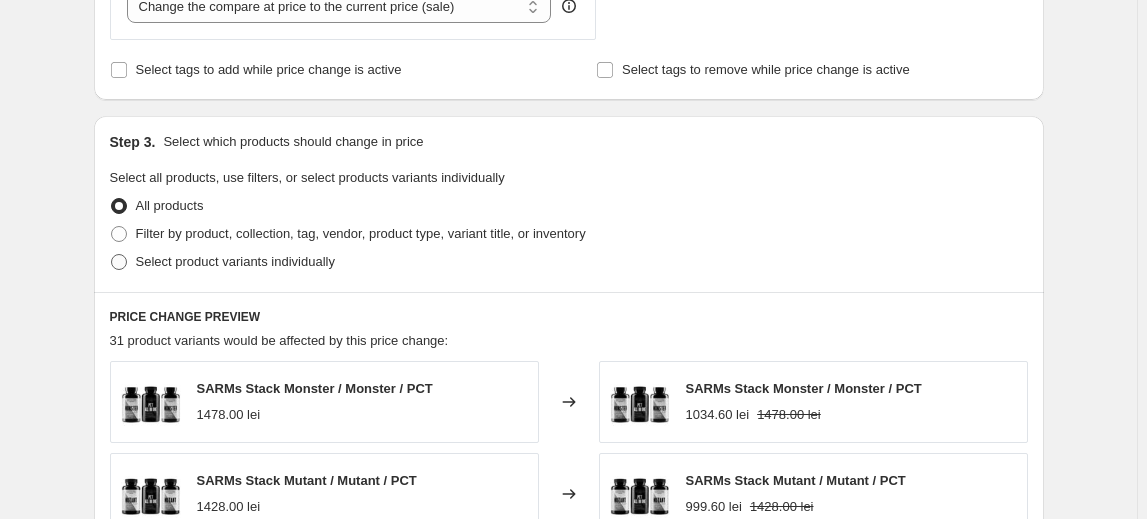 click on "Select product variants individually" at bounding box center (235, 261) 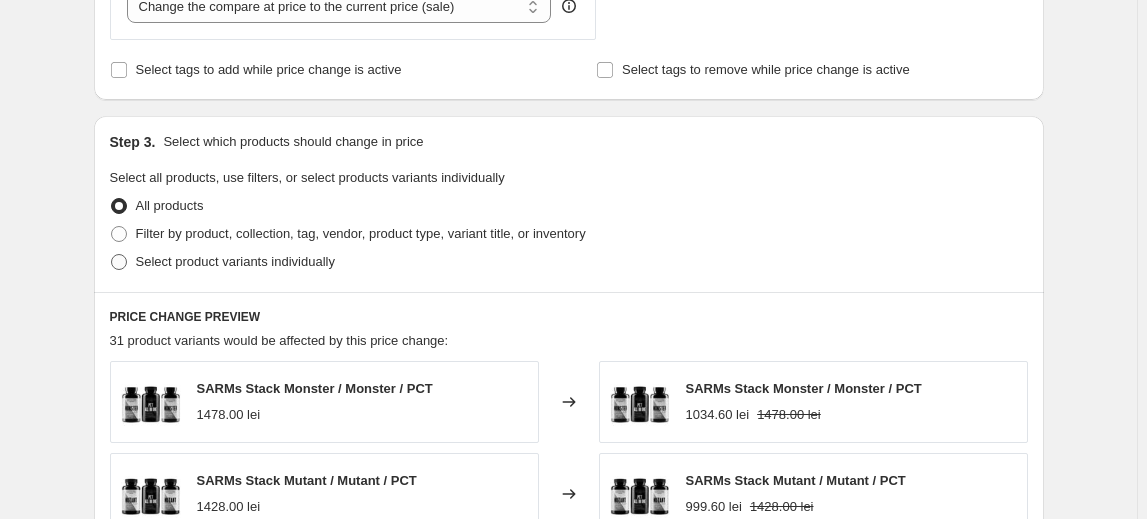 radio on "true" 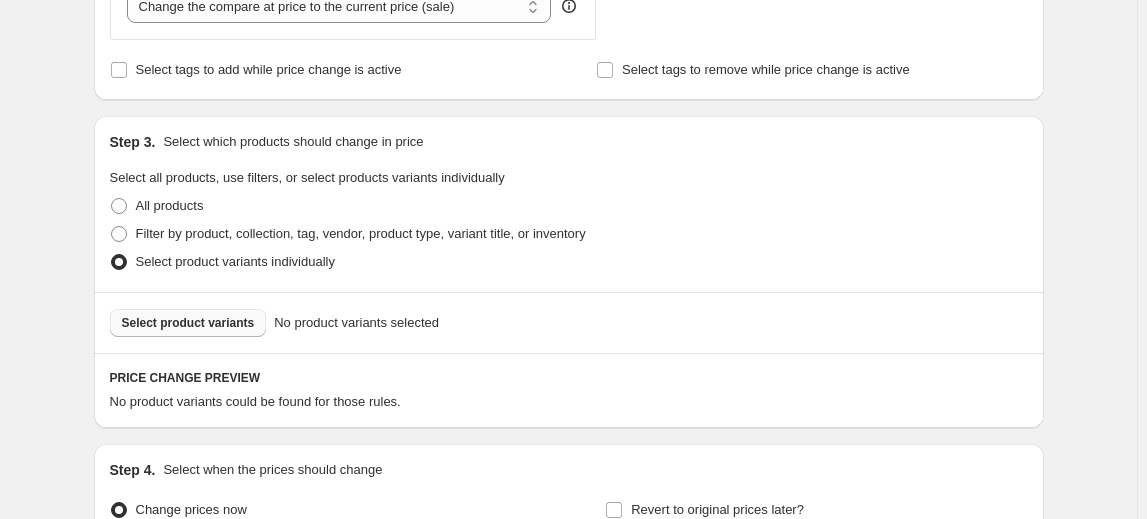 click on "Select product variants" at bounding box center (188, 323) 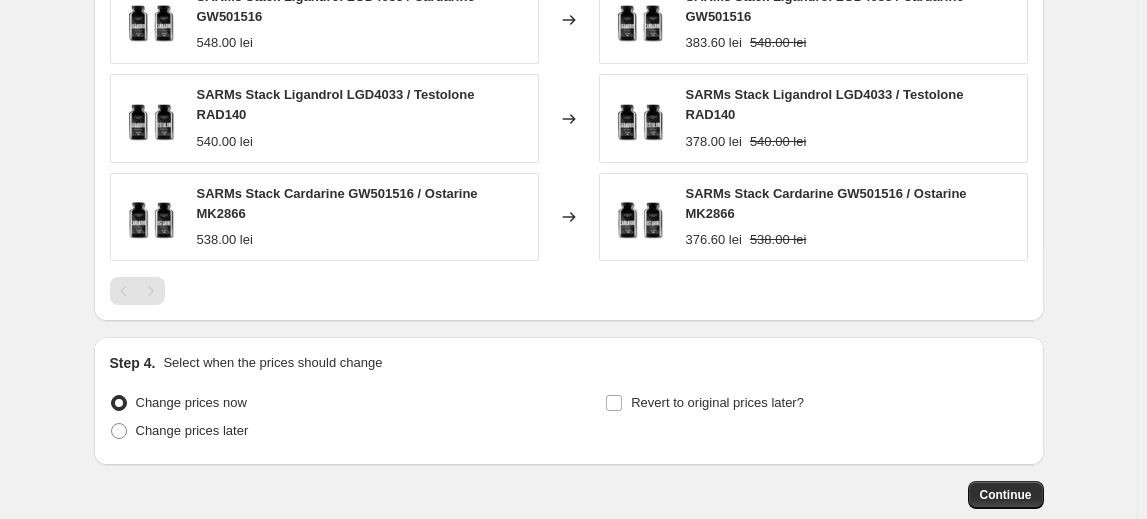 scroll, scrollTop: 1454, scrollLeft: 0, axis: vertical 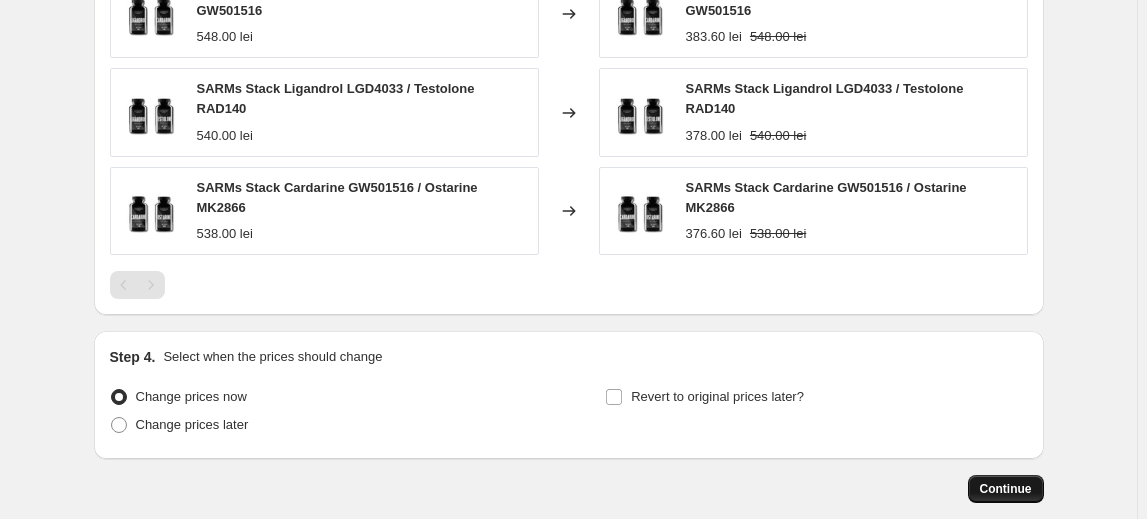 click on "Continue" at bounding box center (1006, 489) 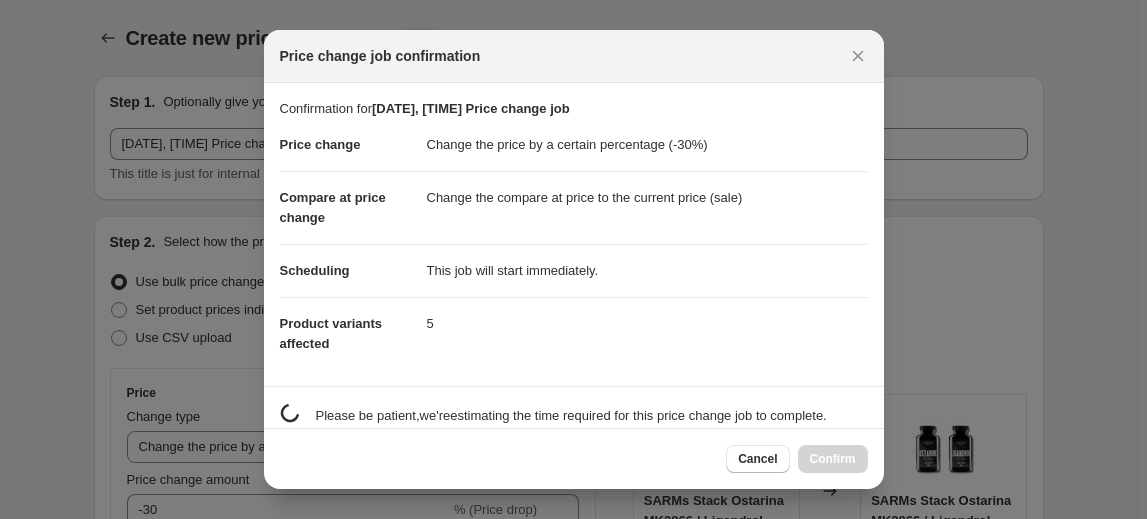 scroll, scrollTop: 0, scrollLeft: 0, axis: both 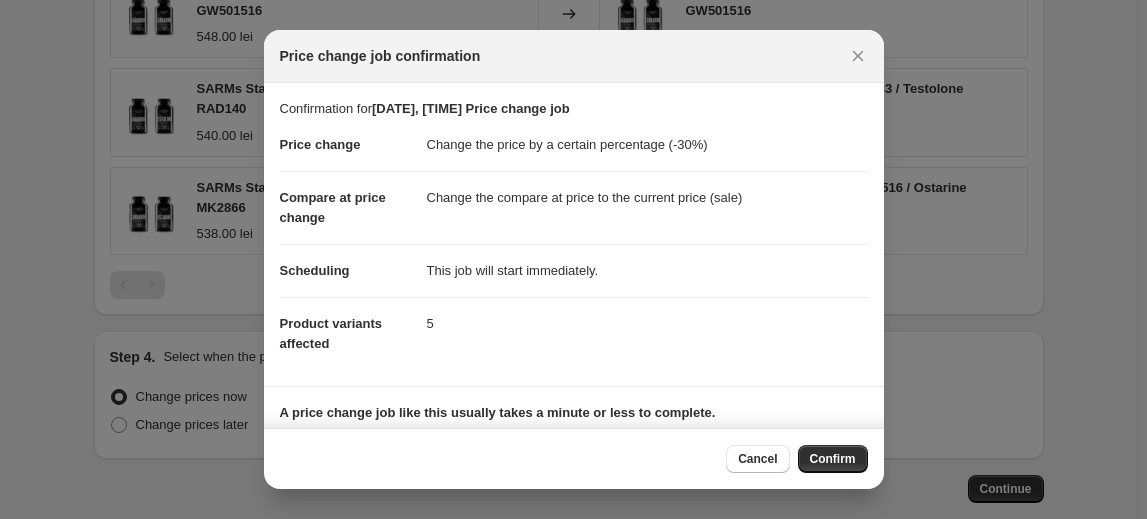 click on "Confirm" at bounding box center [833, 459] 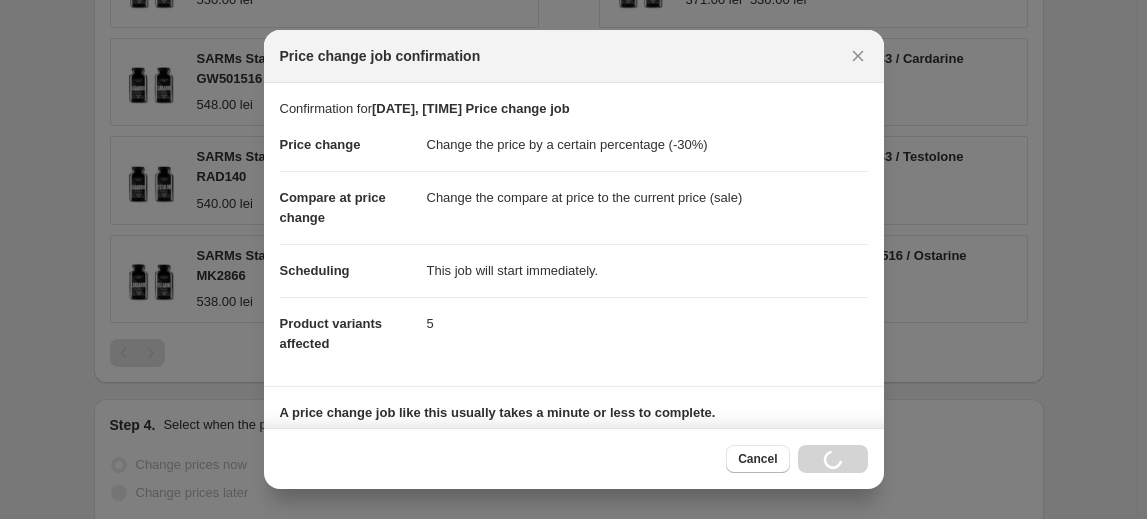 scroll, scrollTop: 1522, scrollLeft: 0, axis: vertical 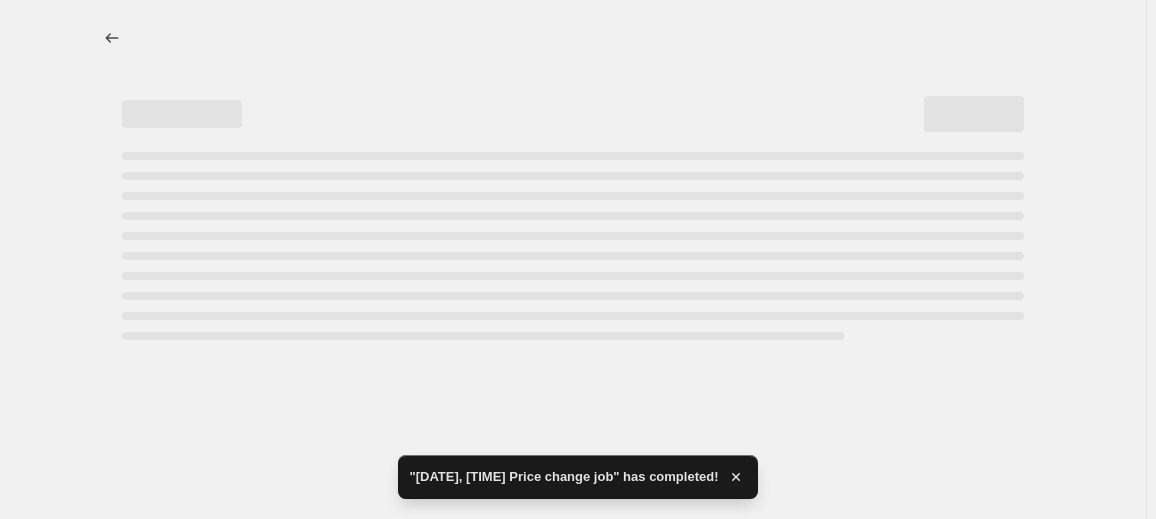 select on "percentage" 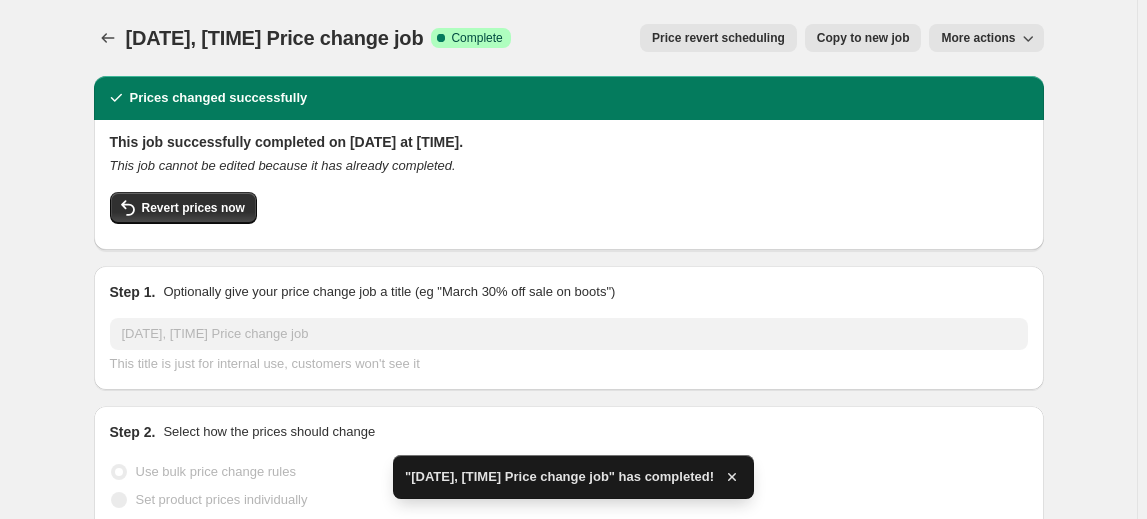 click on "[DATE], [TIME] Price change job. This page is ready [DATE], [TIME] Price change job Success Complete Complete Price revert scheduling Copy to new job Export Recap CSV Delete job More actions Price revert scheduling Copy to new job More actions" at bounding box center [569, 38] 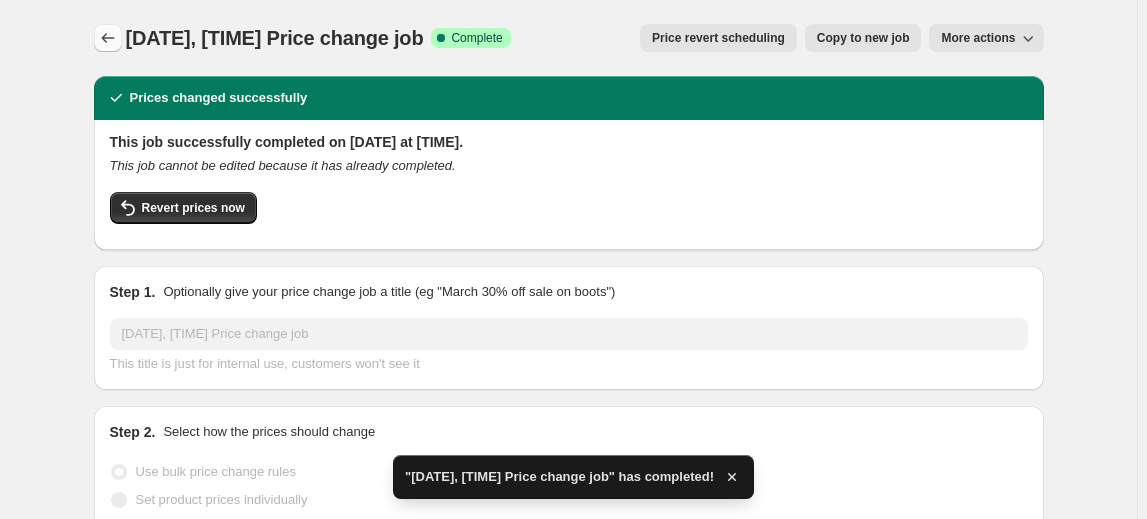 click 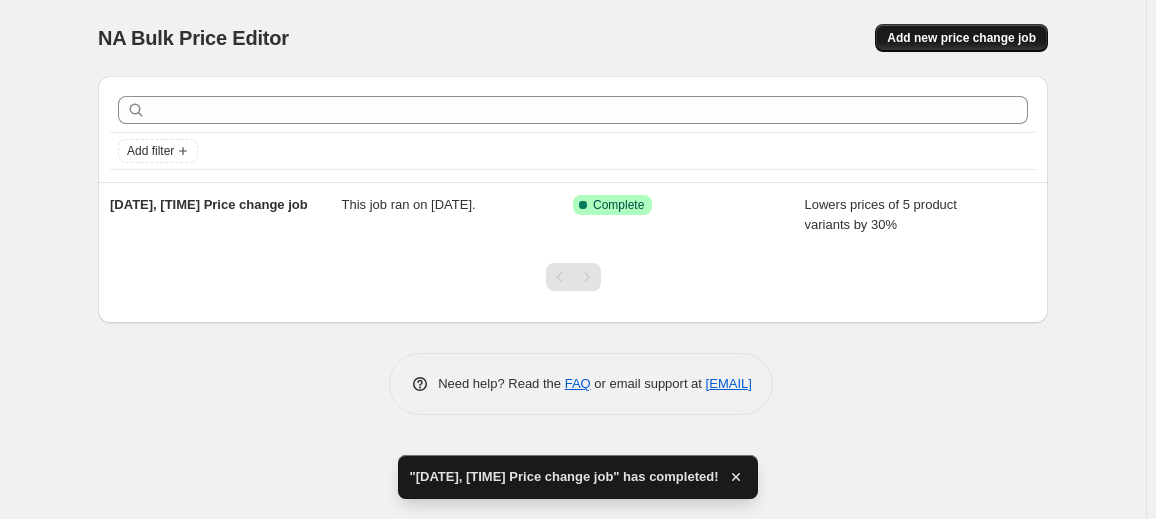 click on "Add new price change job" at bounding box center (961, 38) 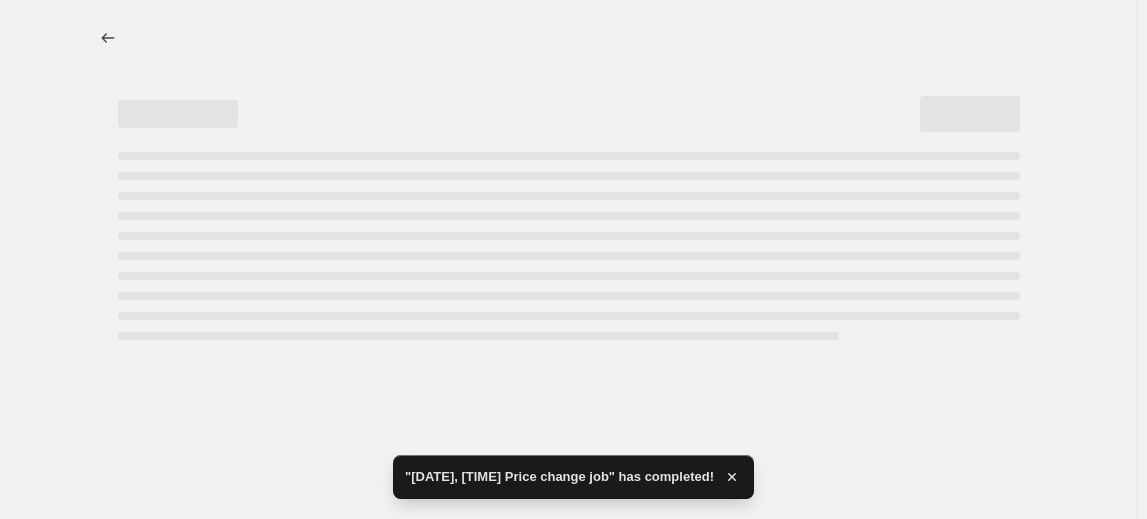 select on "percentage" 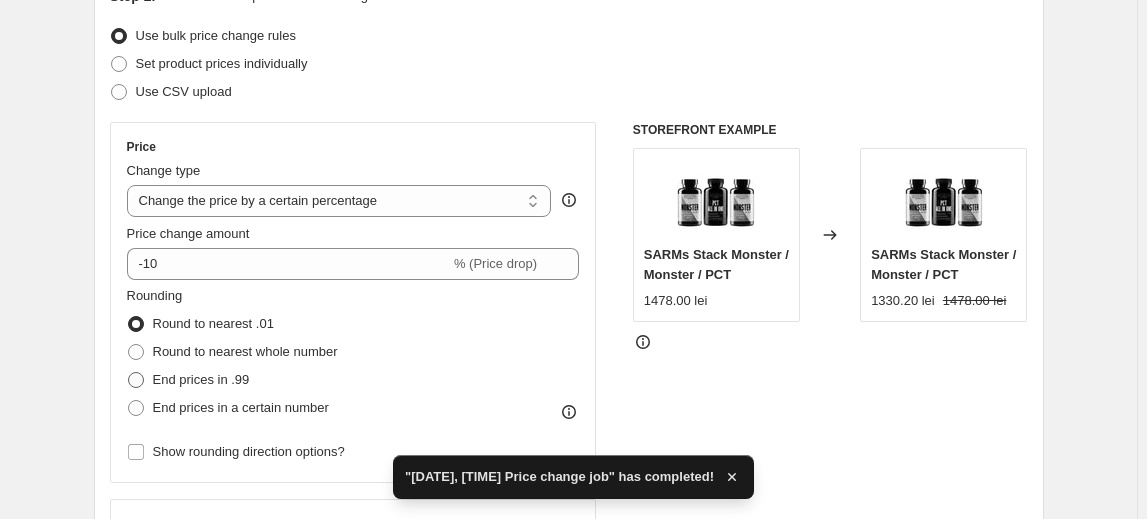 scroll, scrollTop: 272, scrollLeft: 0, axis: vertical 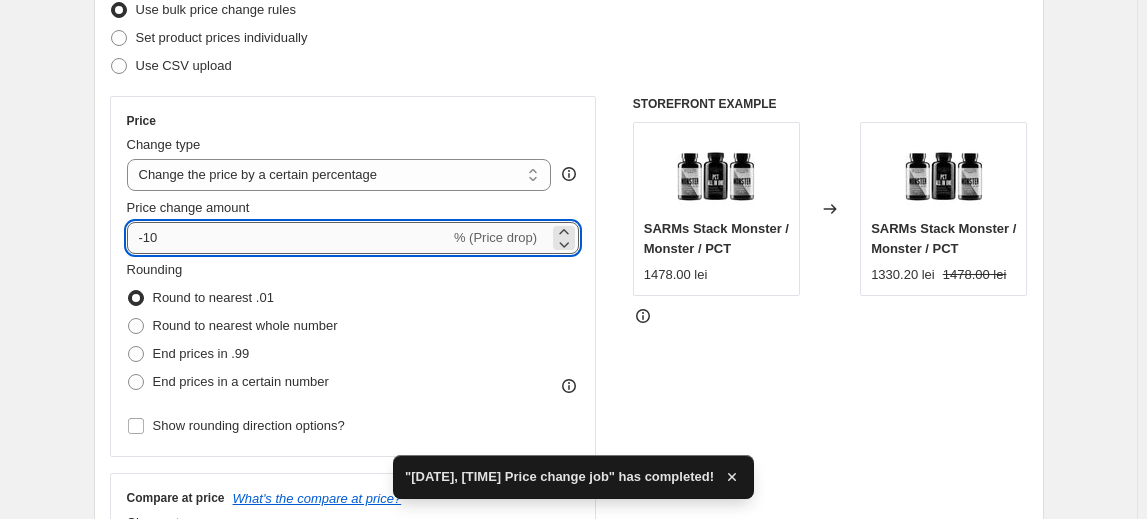 click on "-10" at bounding box center (288, 238) 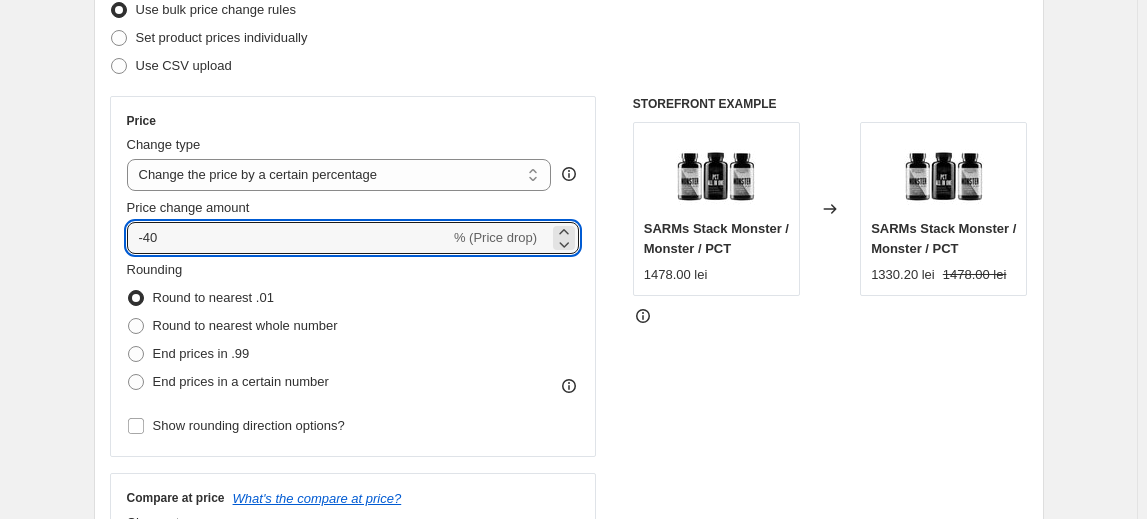 type on "-40" 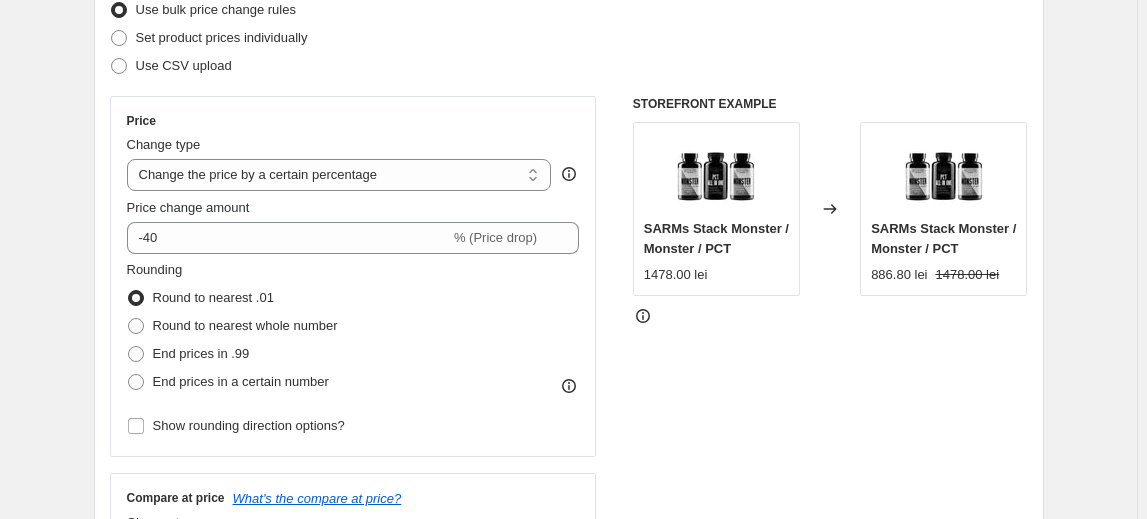 click on "Rounding Round to nearest .01 Round to nearest whole number End prices in .99 End prices in a certain number" at bounding box center [232, 328] 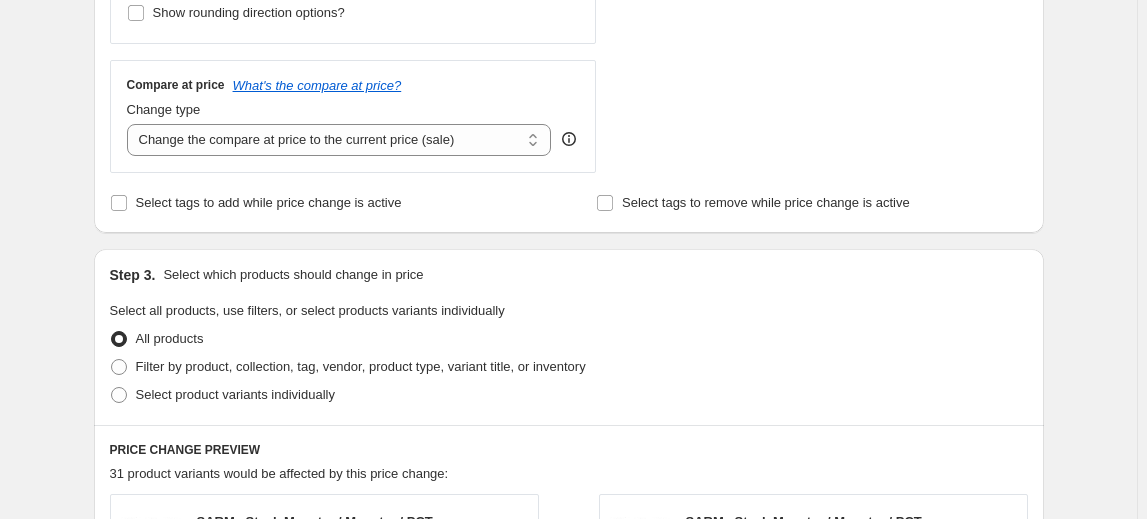 scroll, scrollTop: 727, scrollLeft: 0, axis: vertical 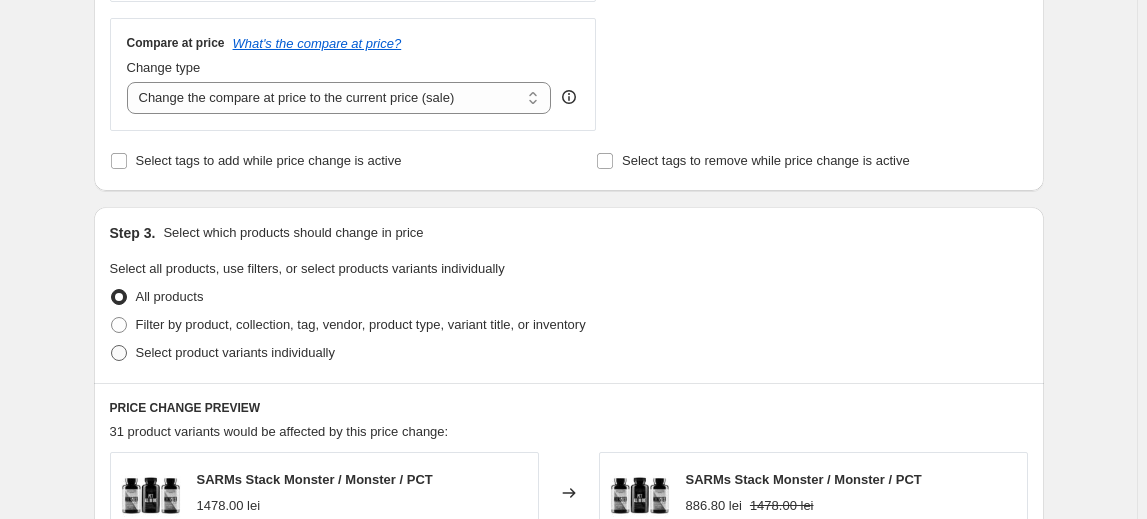 click on "Select product variants individually" at bounding box center [235, 352] 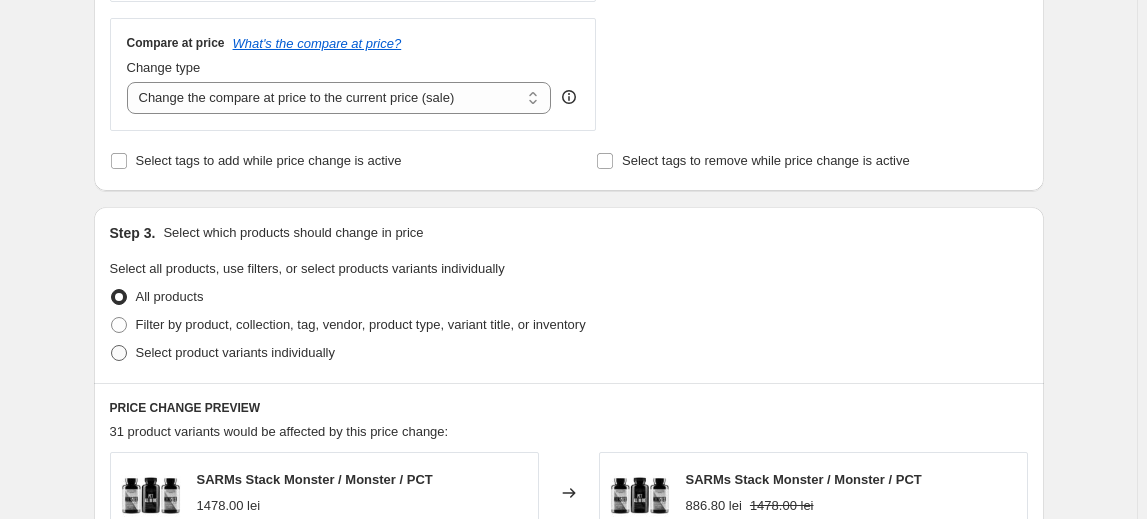 radio on "true" 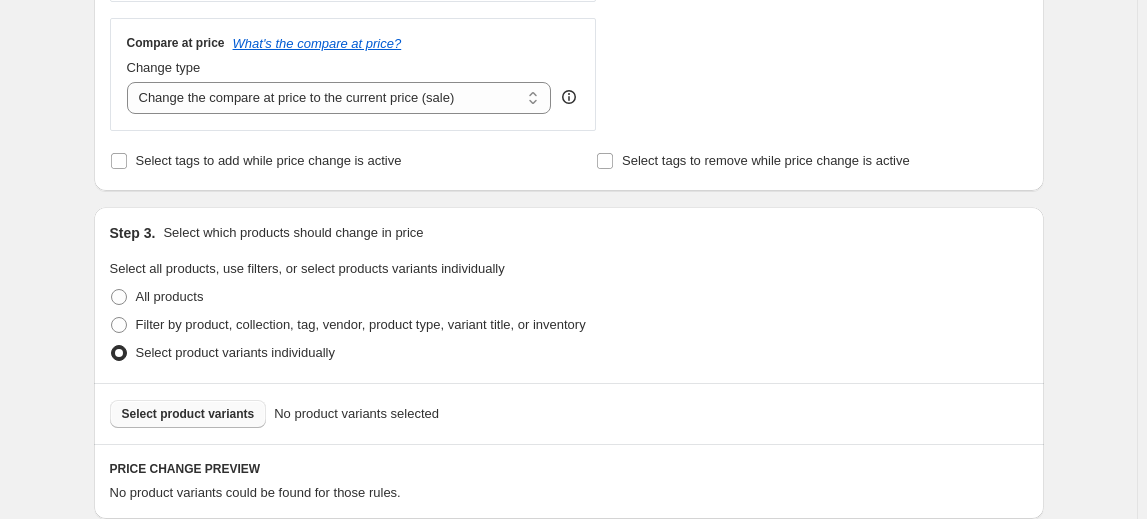 click on "Select product variants" at bounding box center [188, 414] 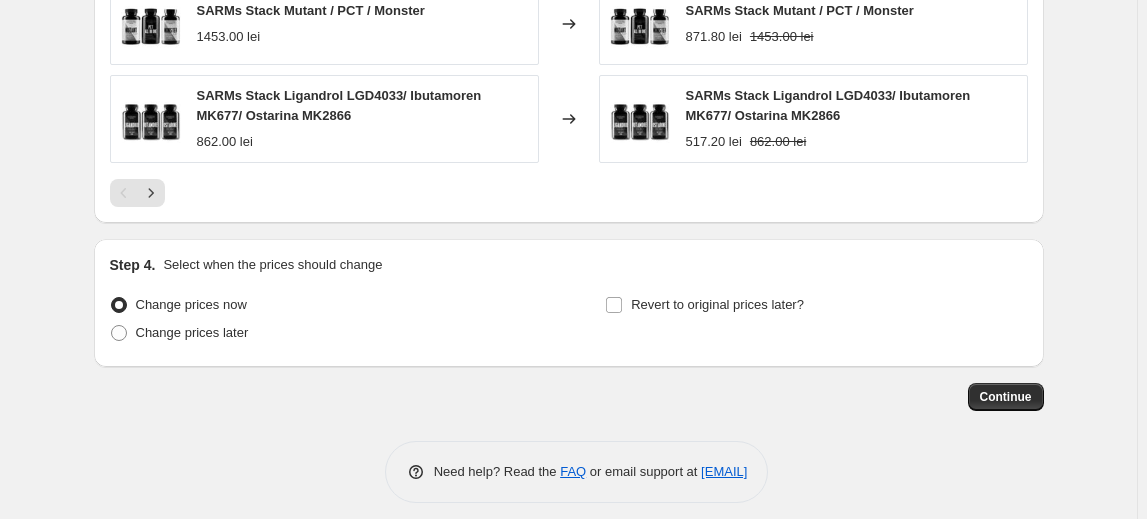 scroll, scrollTop: 1543, scrollLeft: 0, axis: vertical 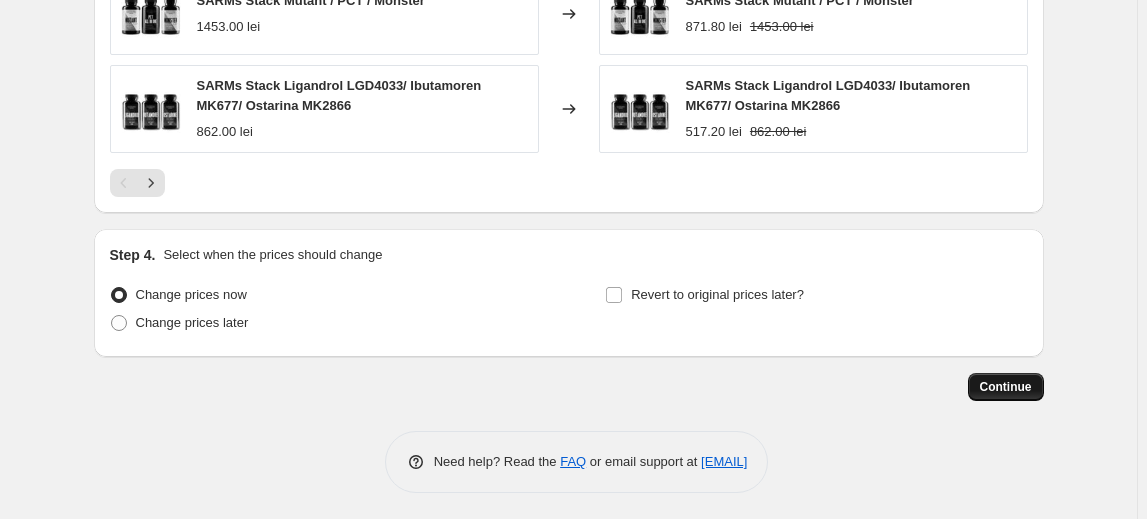 click on "Continue" at bounding box center [1006, 387] 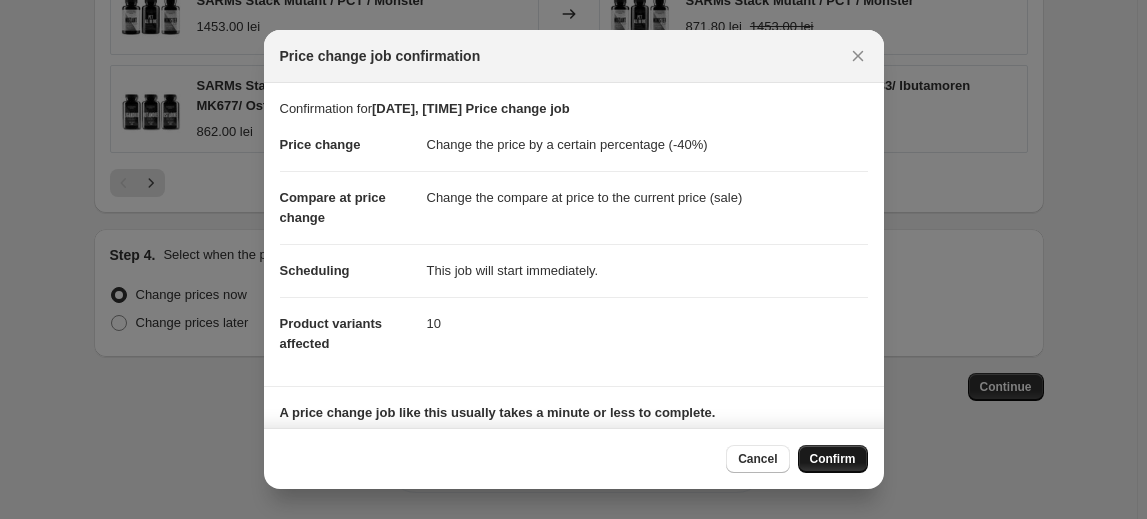 click on "Confirm" at bounding box center (833, 459) 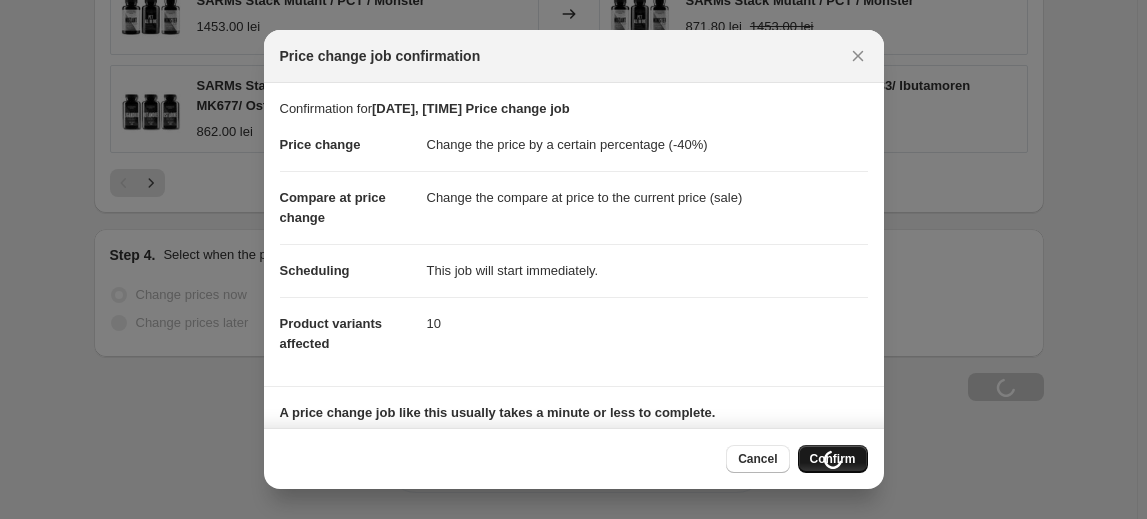 scroll, scrollTop: 1610, scrollLeft: 0, axis: vertical 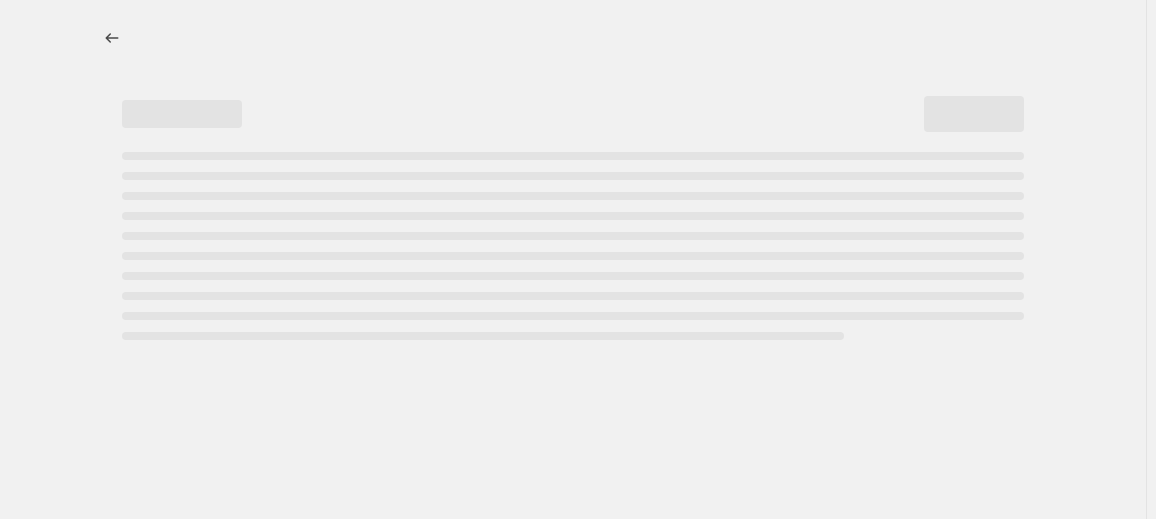 select on "percentage" 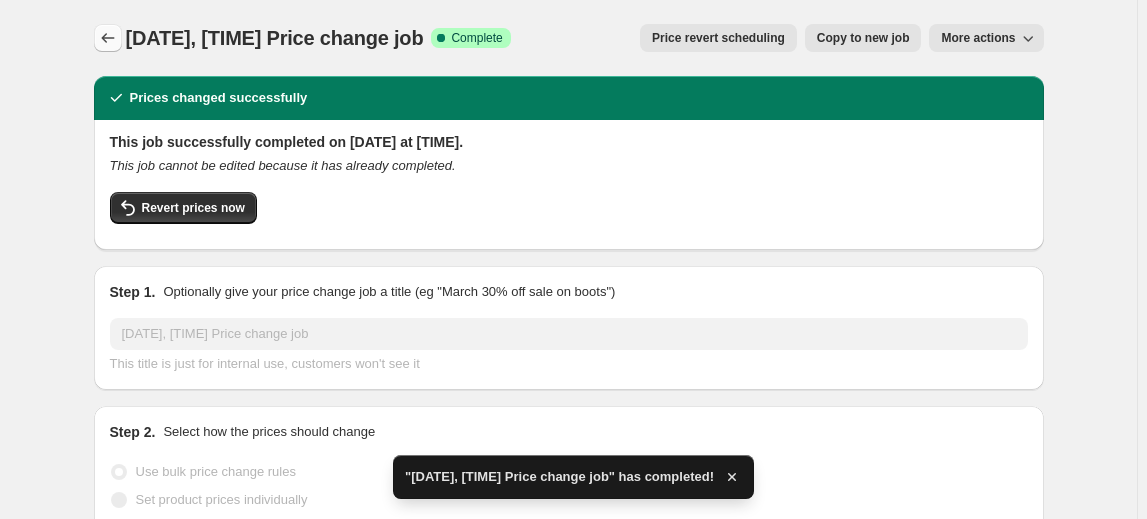 click 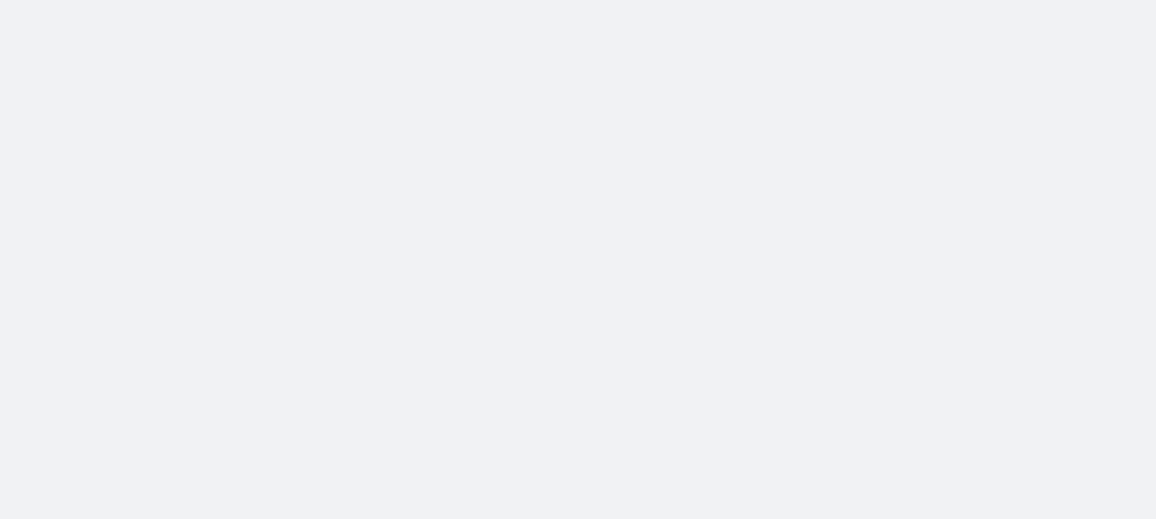 scroll, scrollTop: 0, scrollLeft: 0, axis: both 